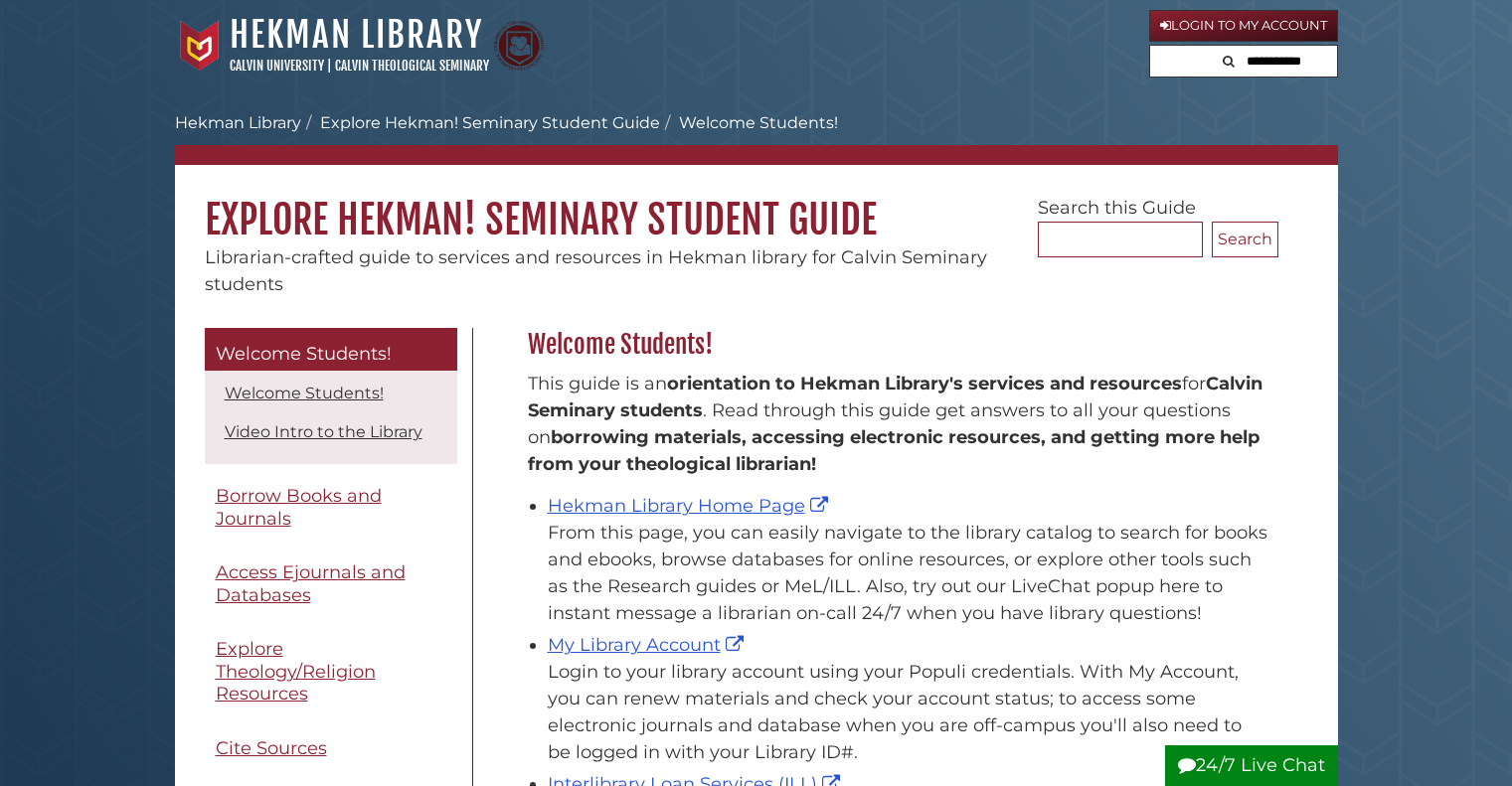 scroll, scrollTop: 0, scrollLeft: 0, axis: both 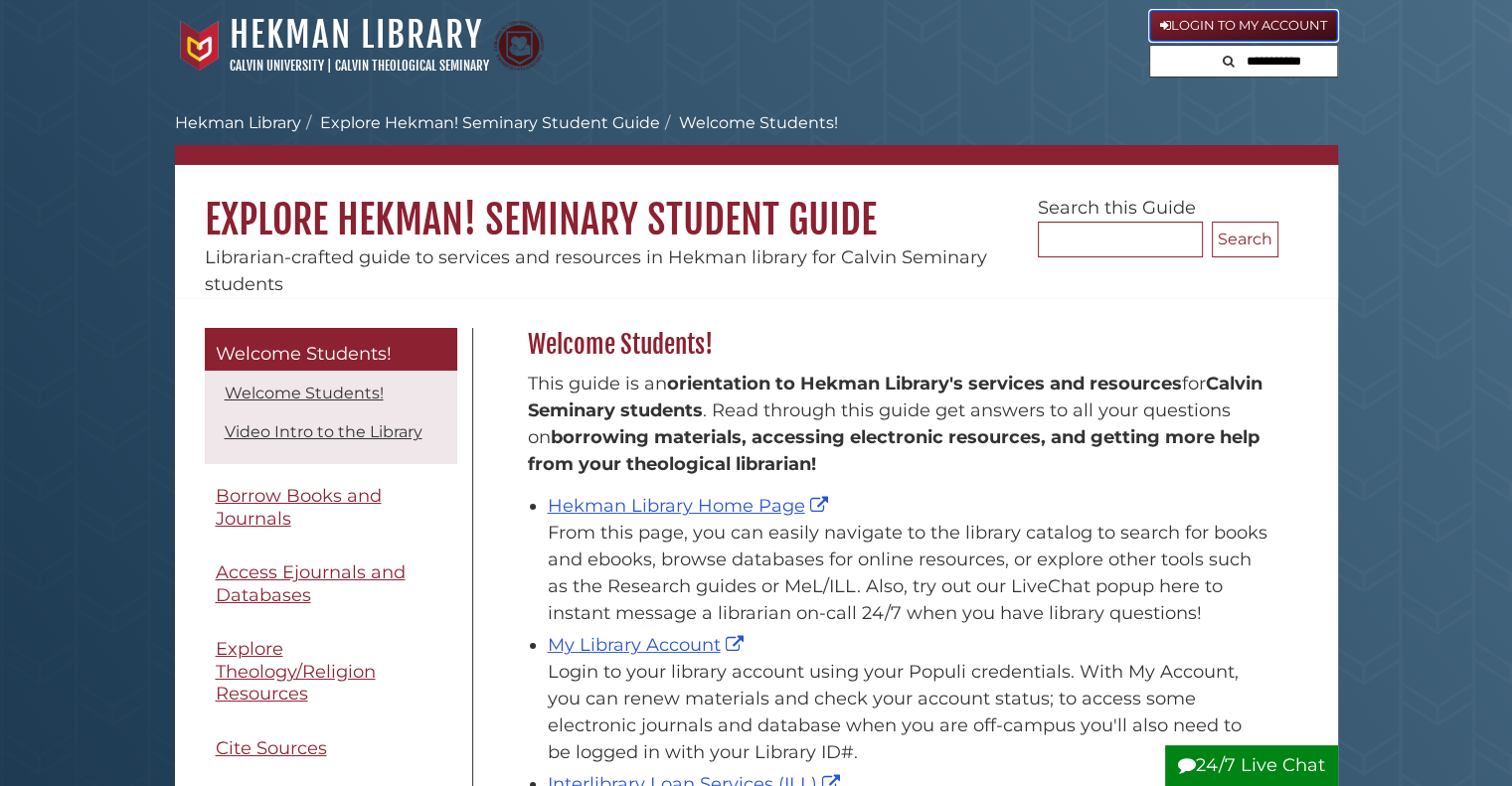 click on "Login to My Account" at bounding box center (1244, 26) 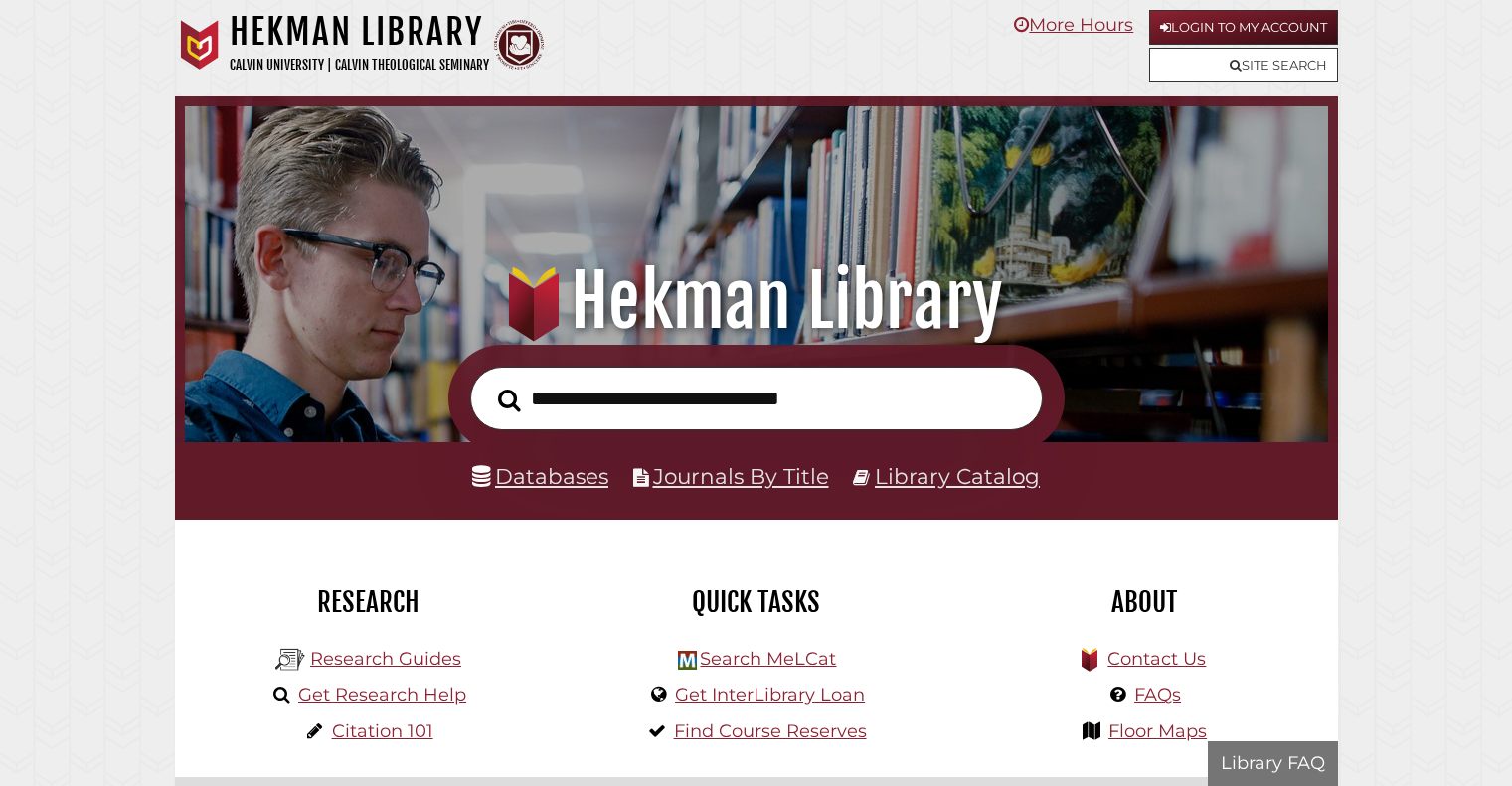 scroll, scrollTop: 0, scrollLeft: 0, axis: both 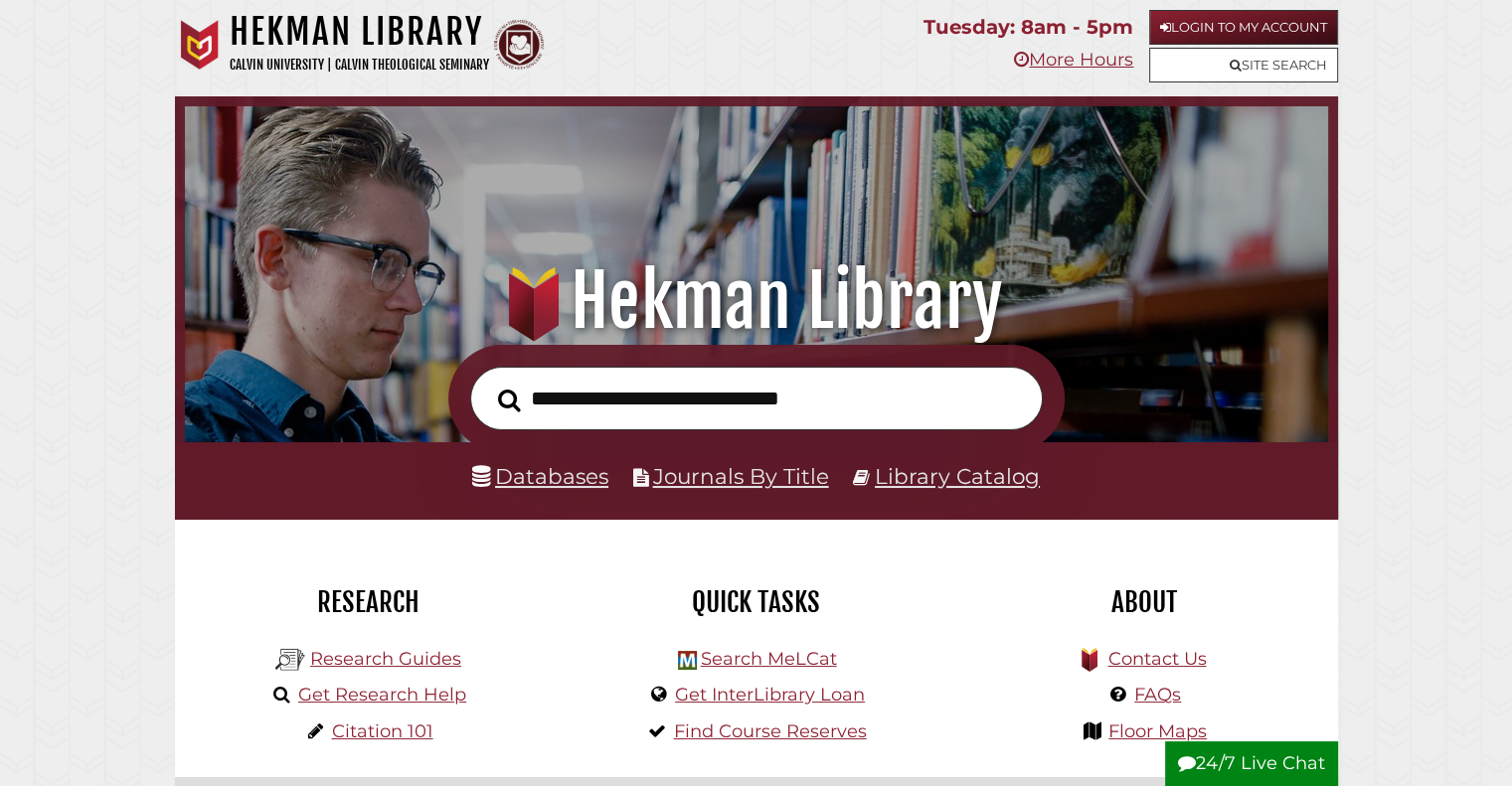 click at bounding box center (756, 398) 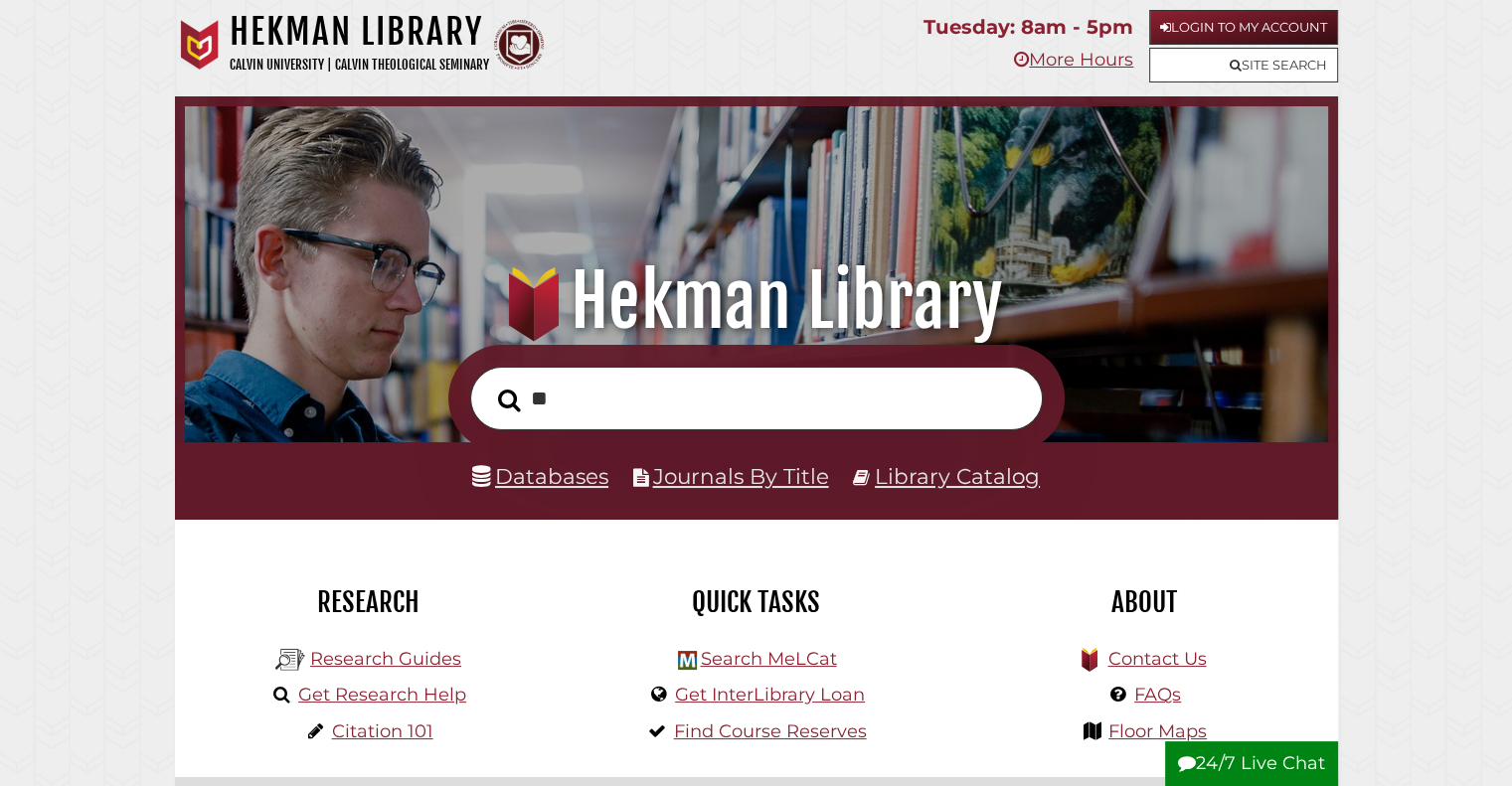 type on "*" 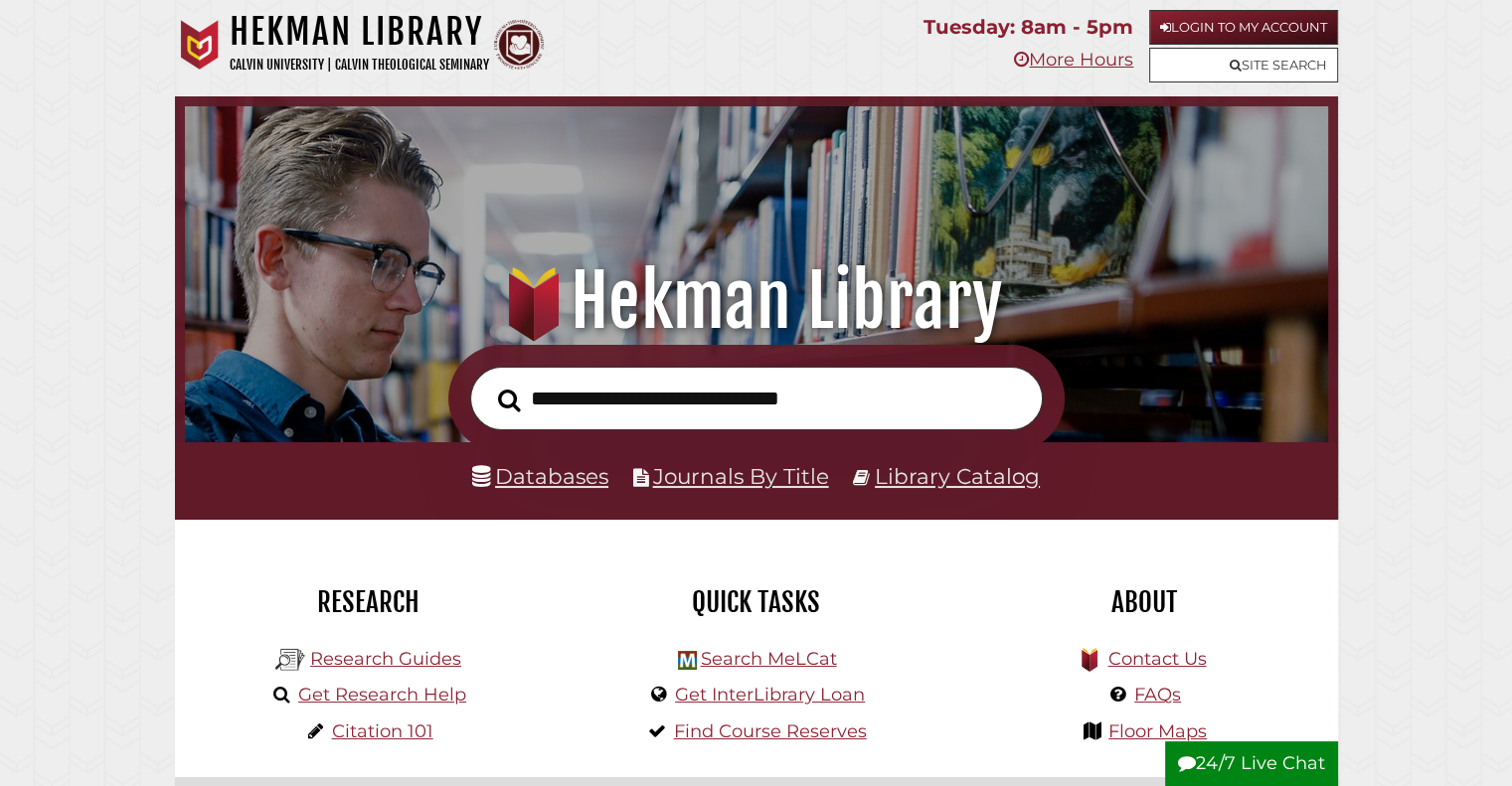 click on "Research" at bounding box center (369, 602) 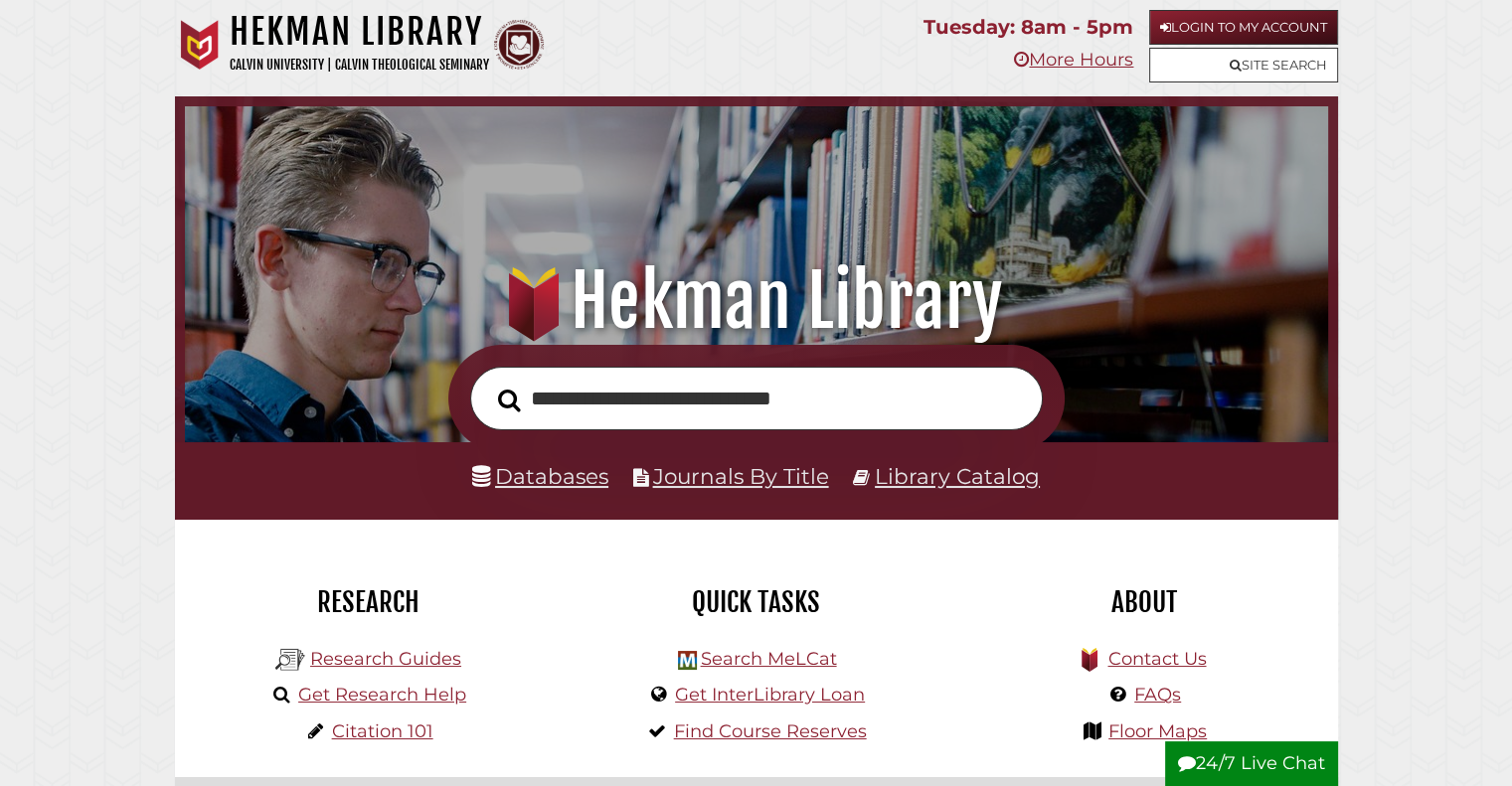 click at bounding box center (509, 399) 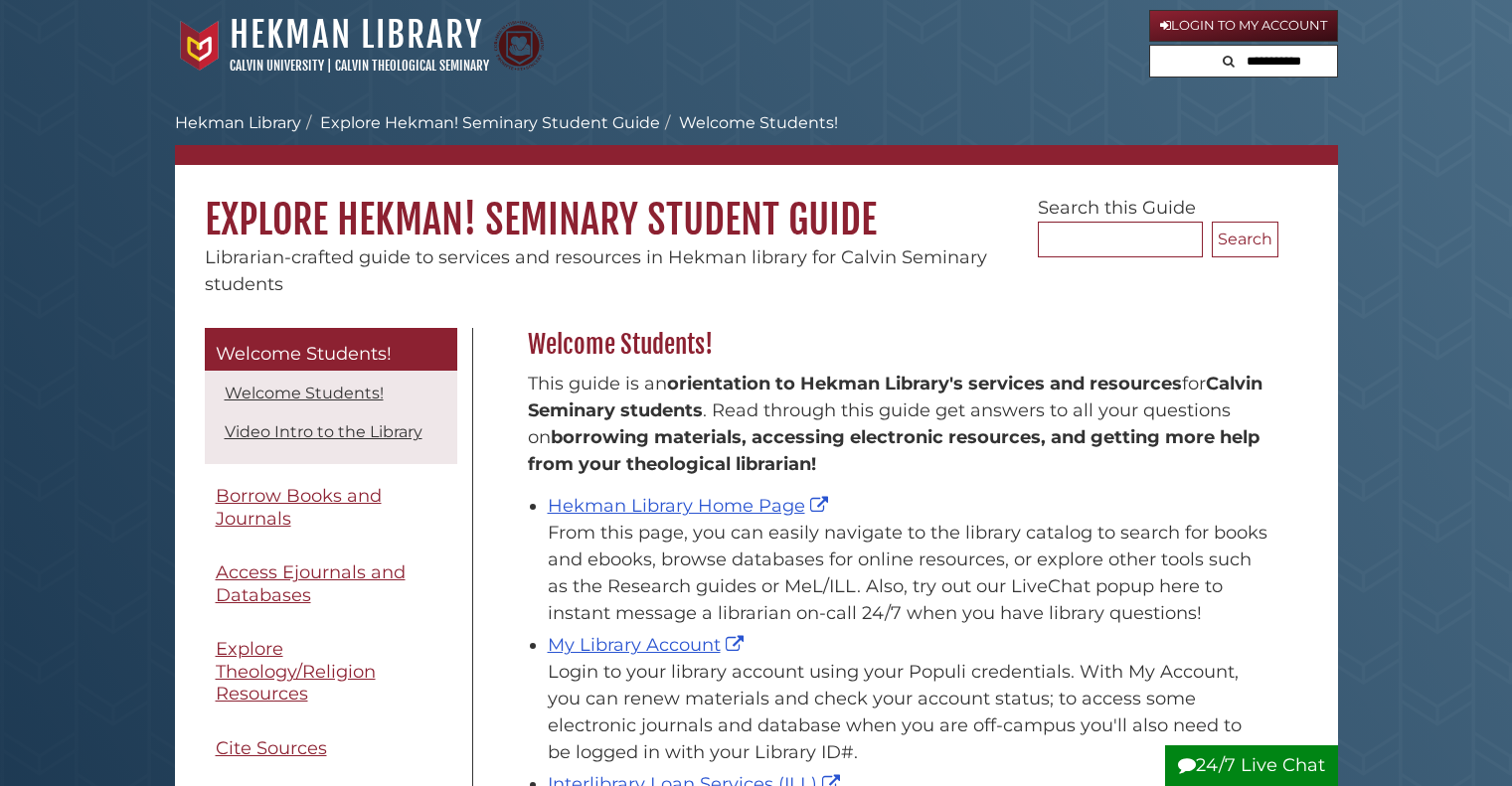 scroll, scrollTop: 0, scrollLeft: 0, axis: both 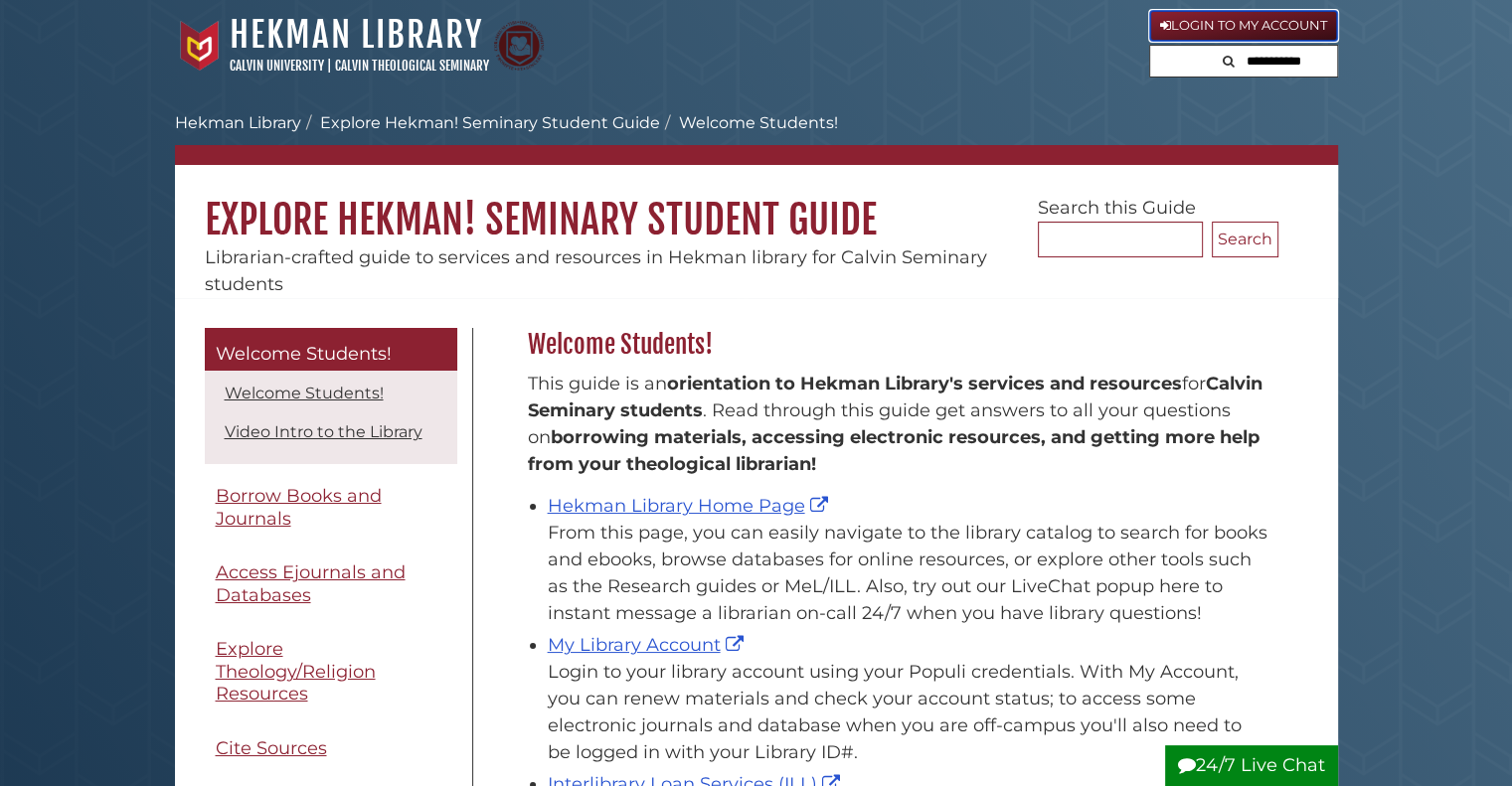 click on "Login to My Account" at bounding box center [1244, 26] 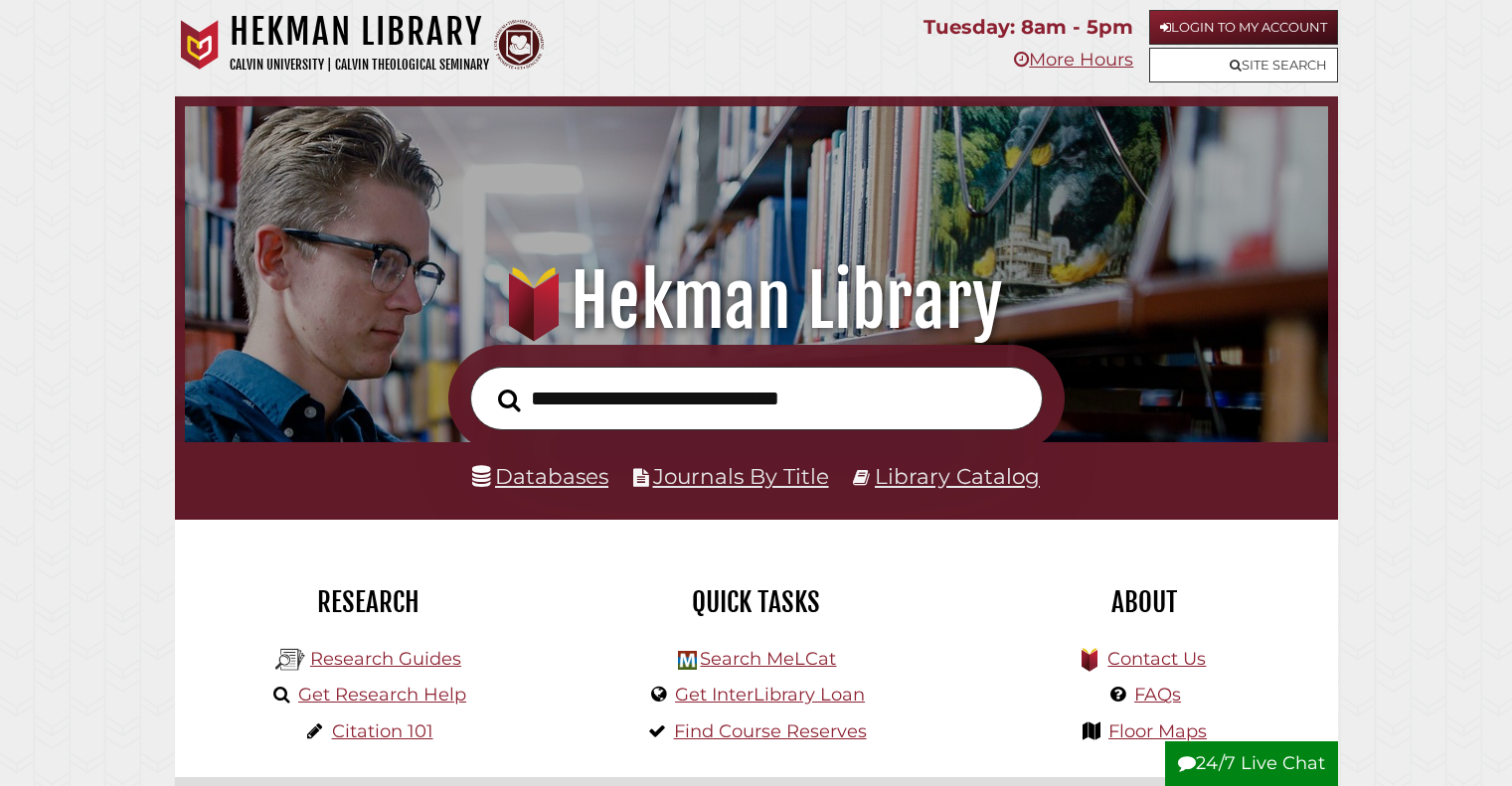 scroll, scrollTop: 0, scrollLeft: 0, axis: both 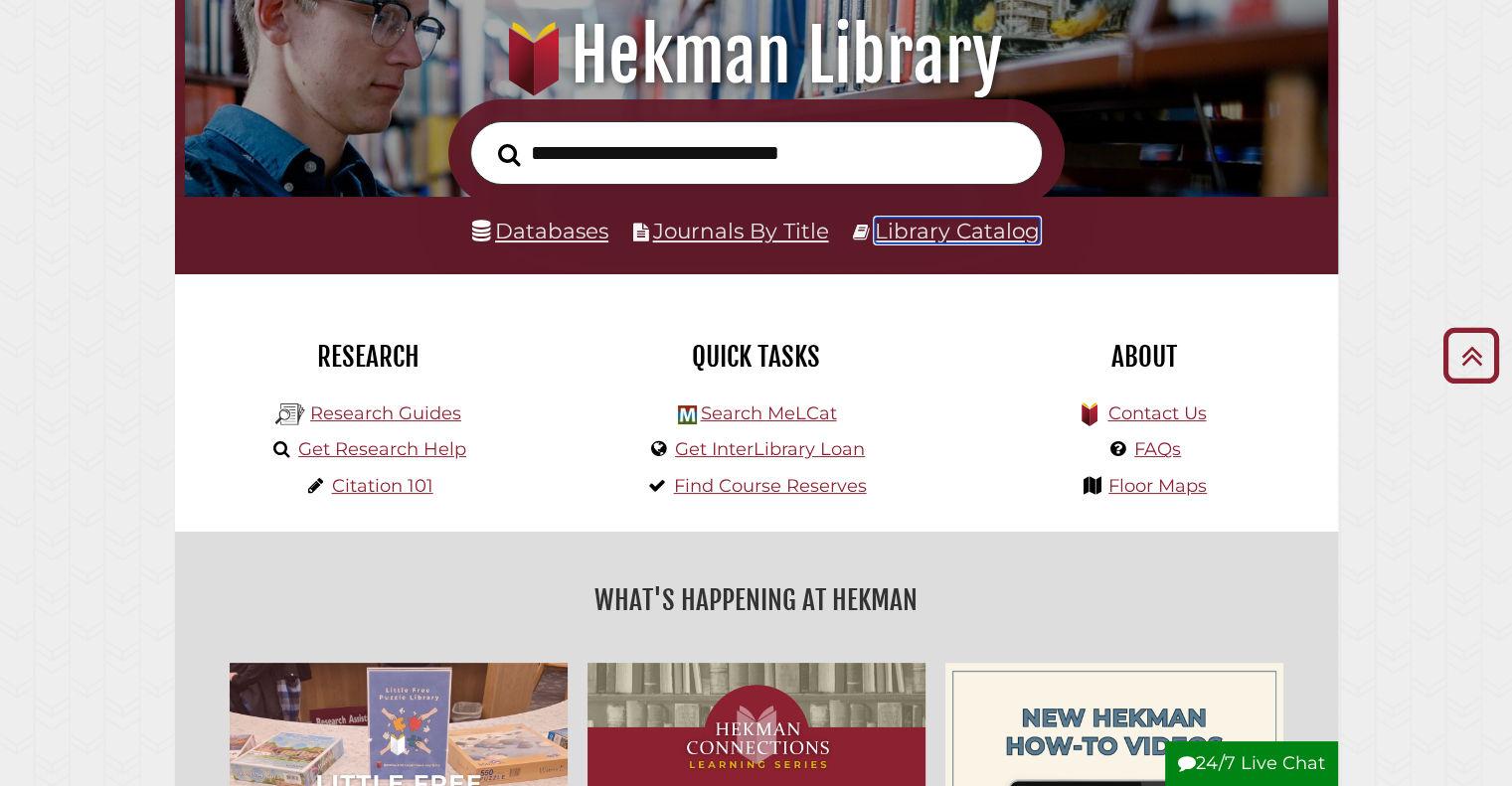 click on "Library
Catalog" at bounding box center [957, 231] 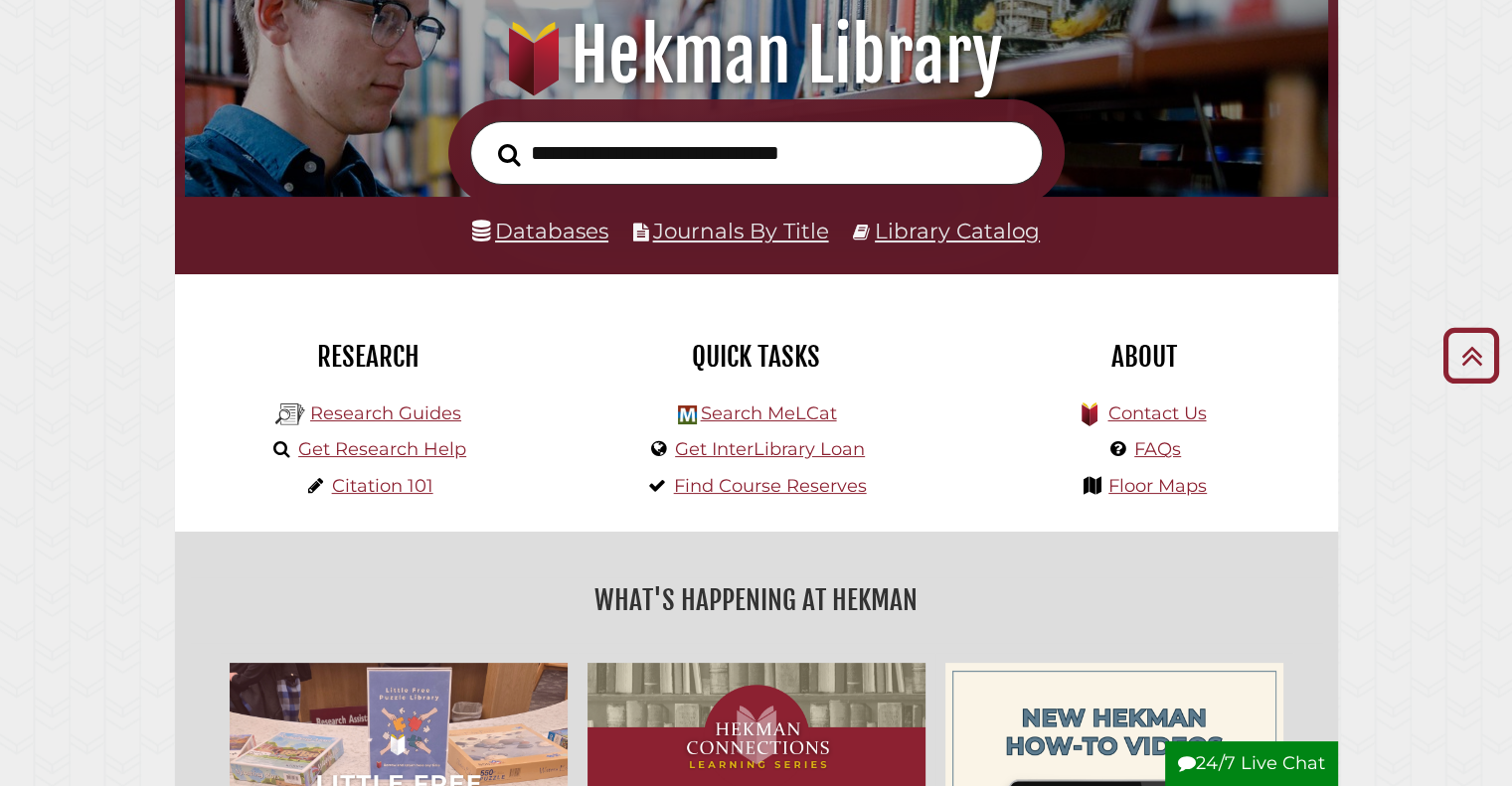 scroll, scrollTop: 245, scrollLeft: 0, axis: vertical 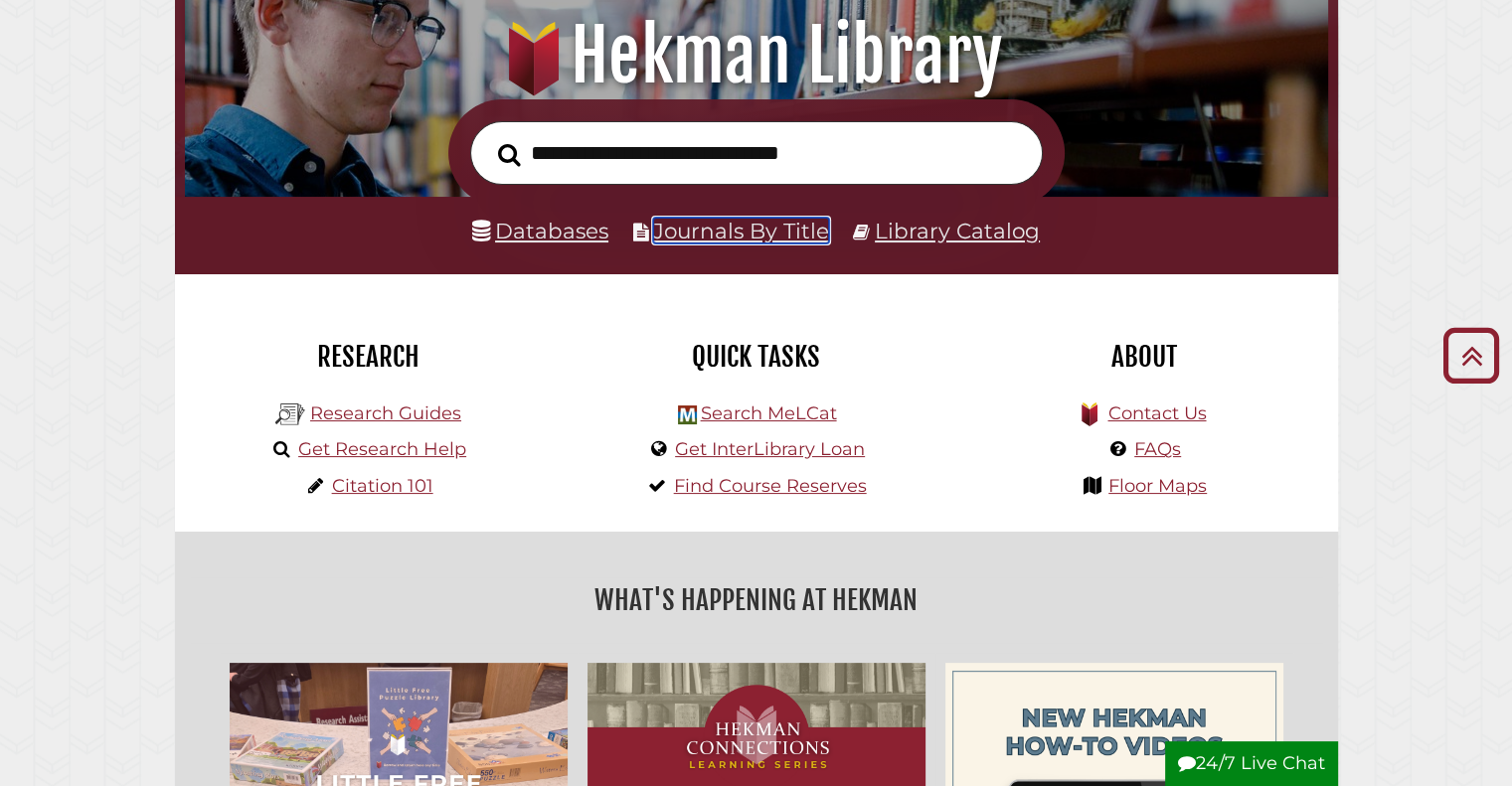 click on "Journals
By
Title" at bounding box center (741, 231) 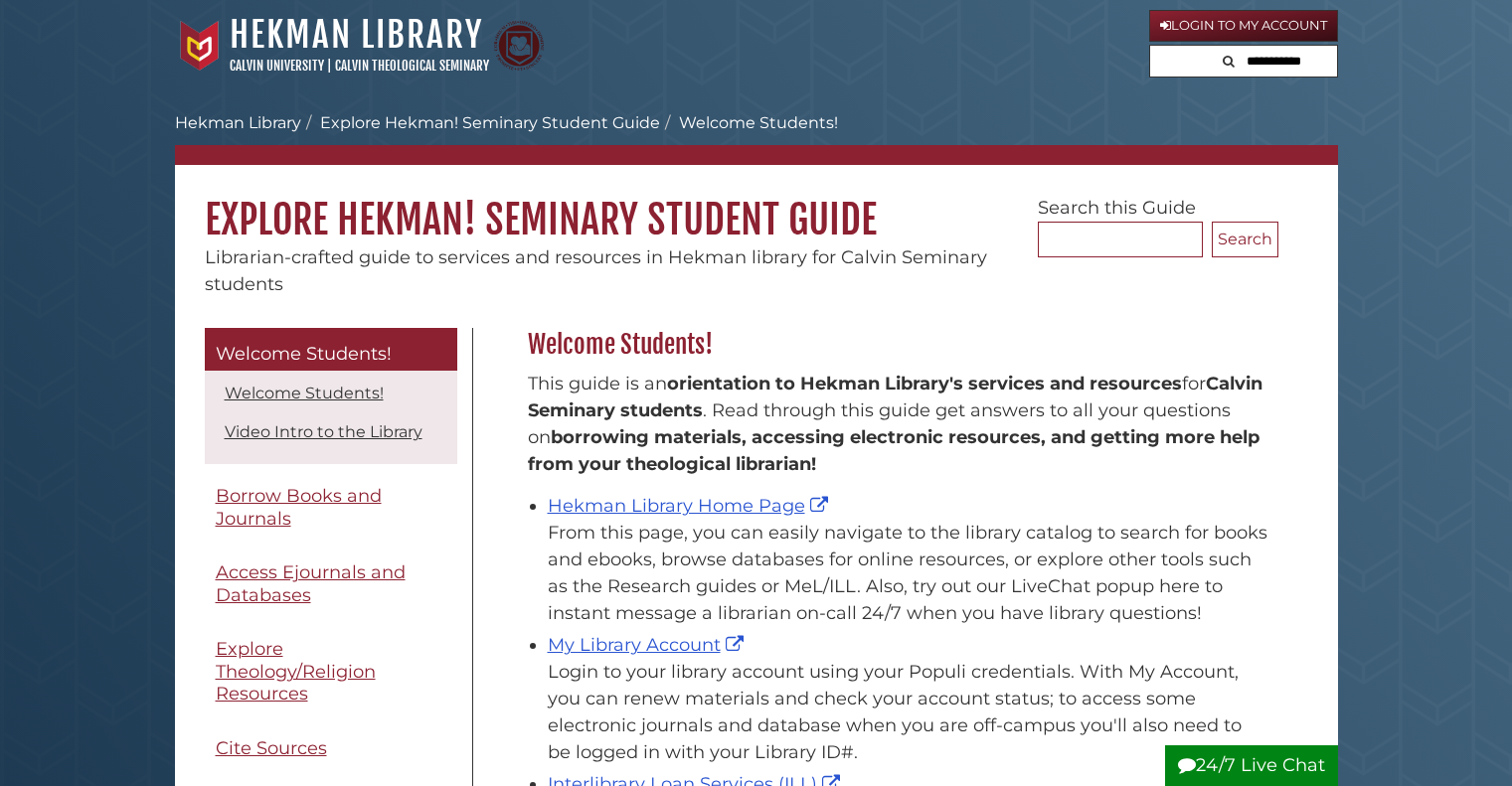 scroll, scrollTop: 0, scrollLeft: 0, axis: both 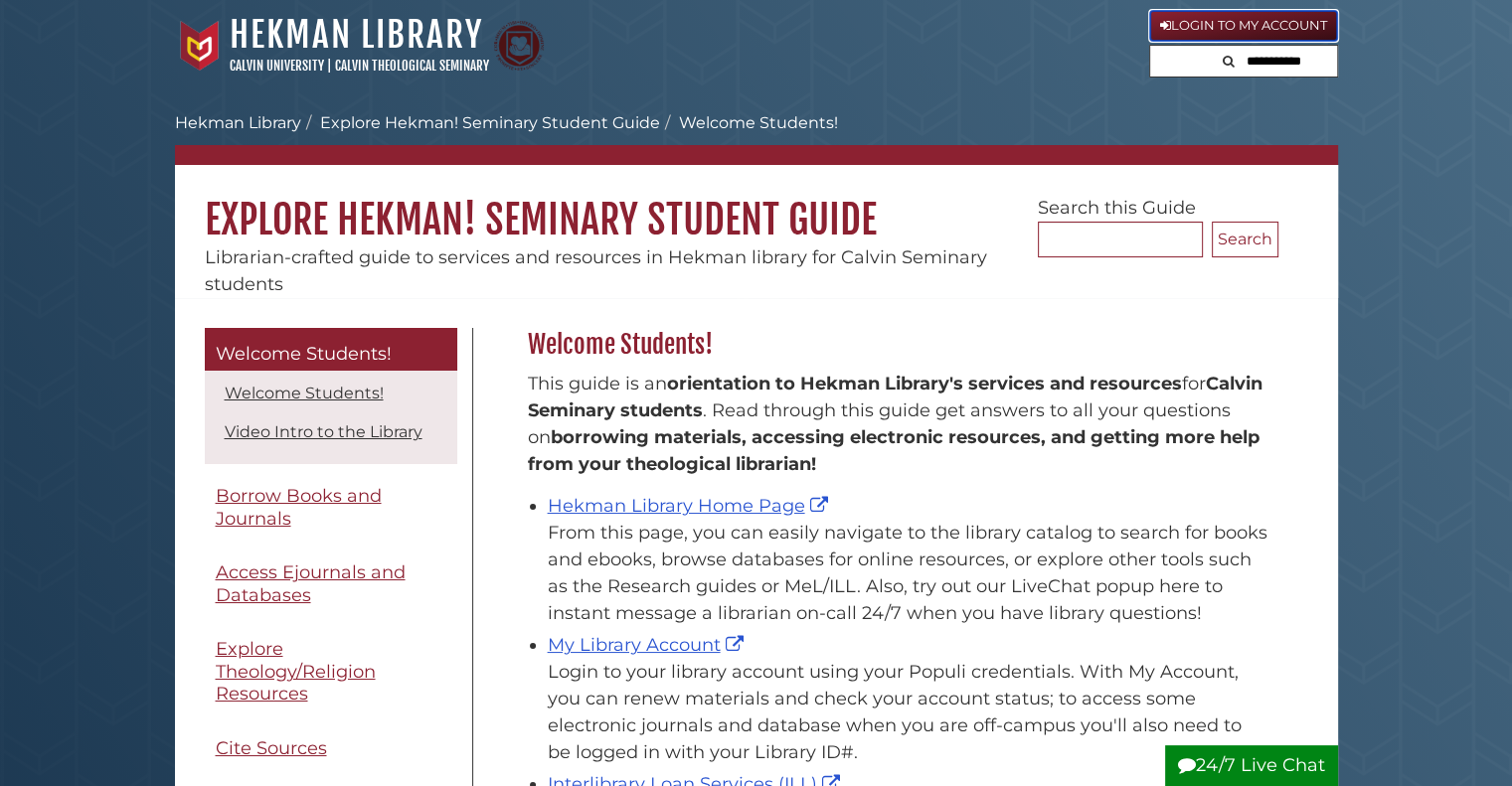 click on "Login to My Account" at bounding box center [1244, 26] 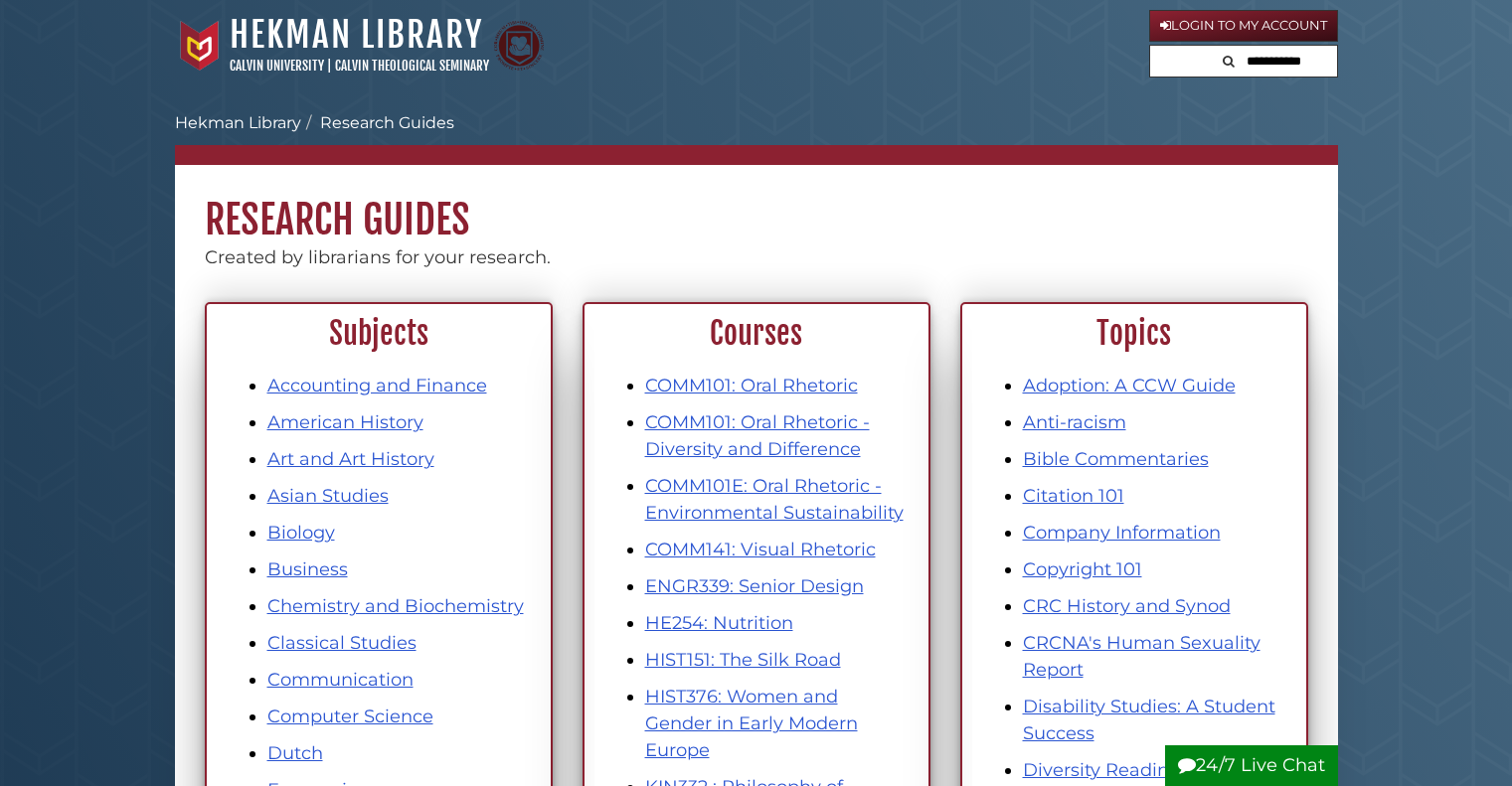 scroll, scrollTop: 0, scrollLeft: 0, axis: both 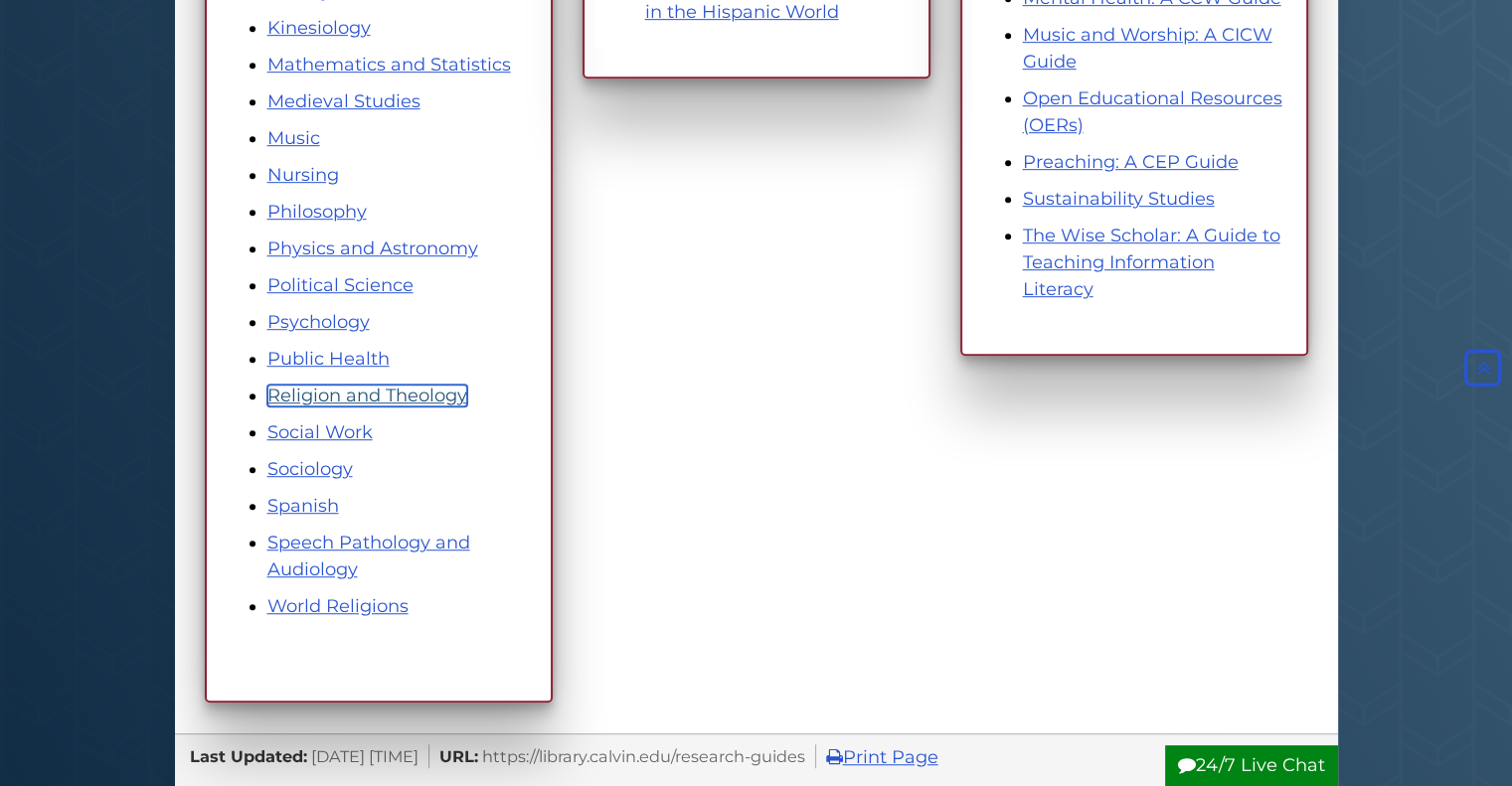 click on "Religion and Theology" at bounding box center [367, 395] 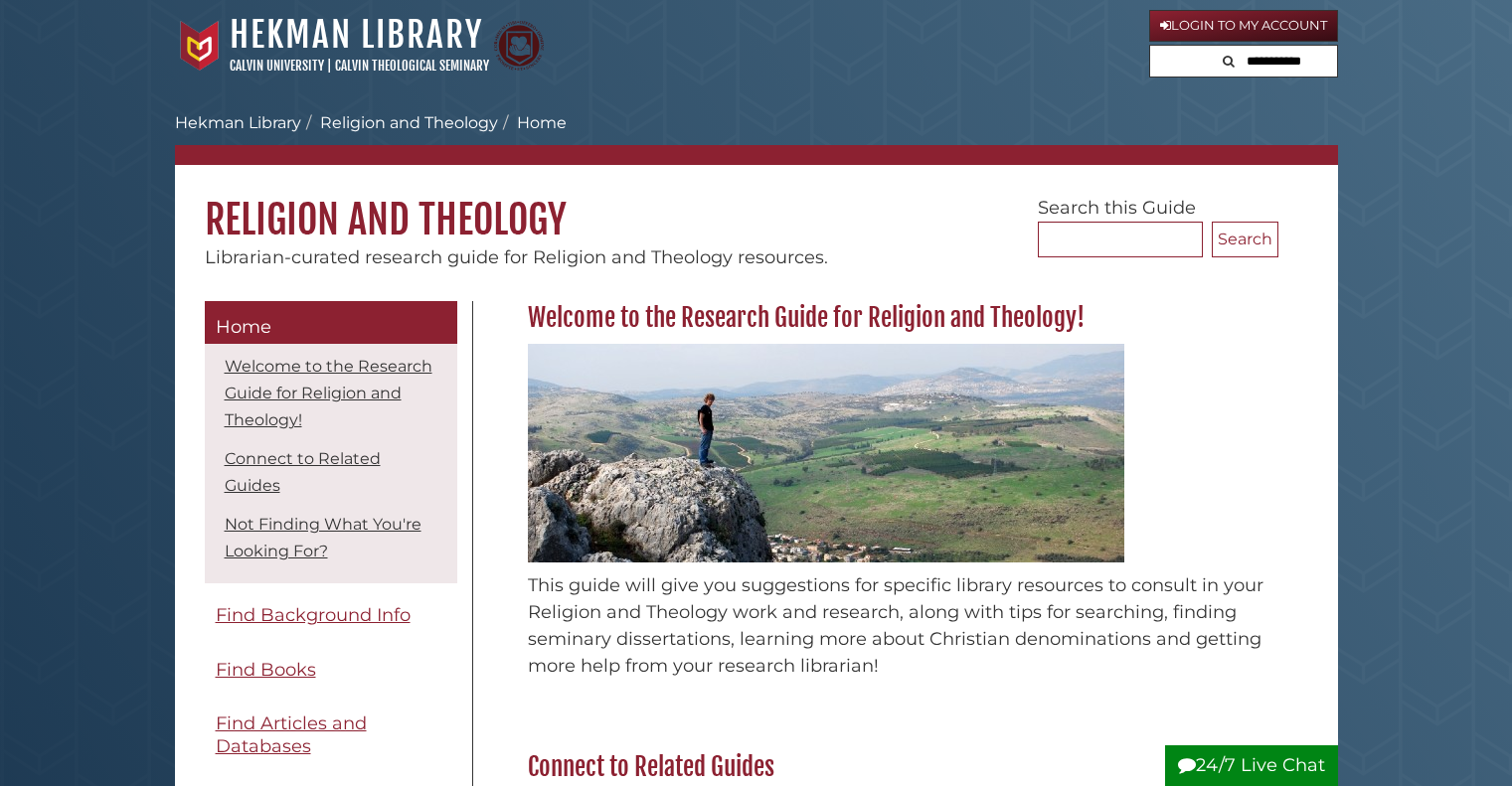 scroll, scrollTop: 0, scrollLeft: 0, axis: both 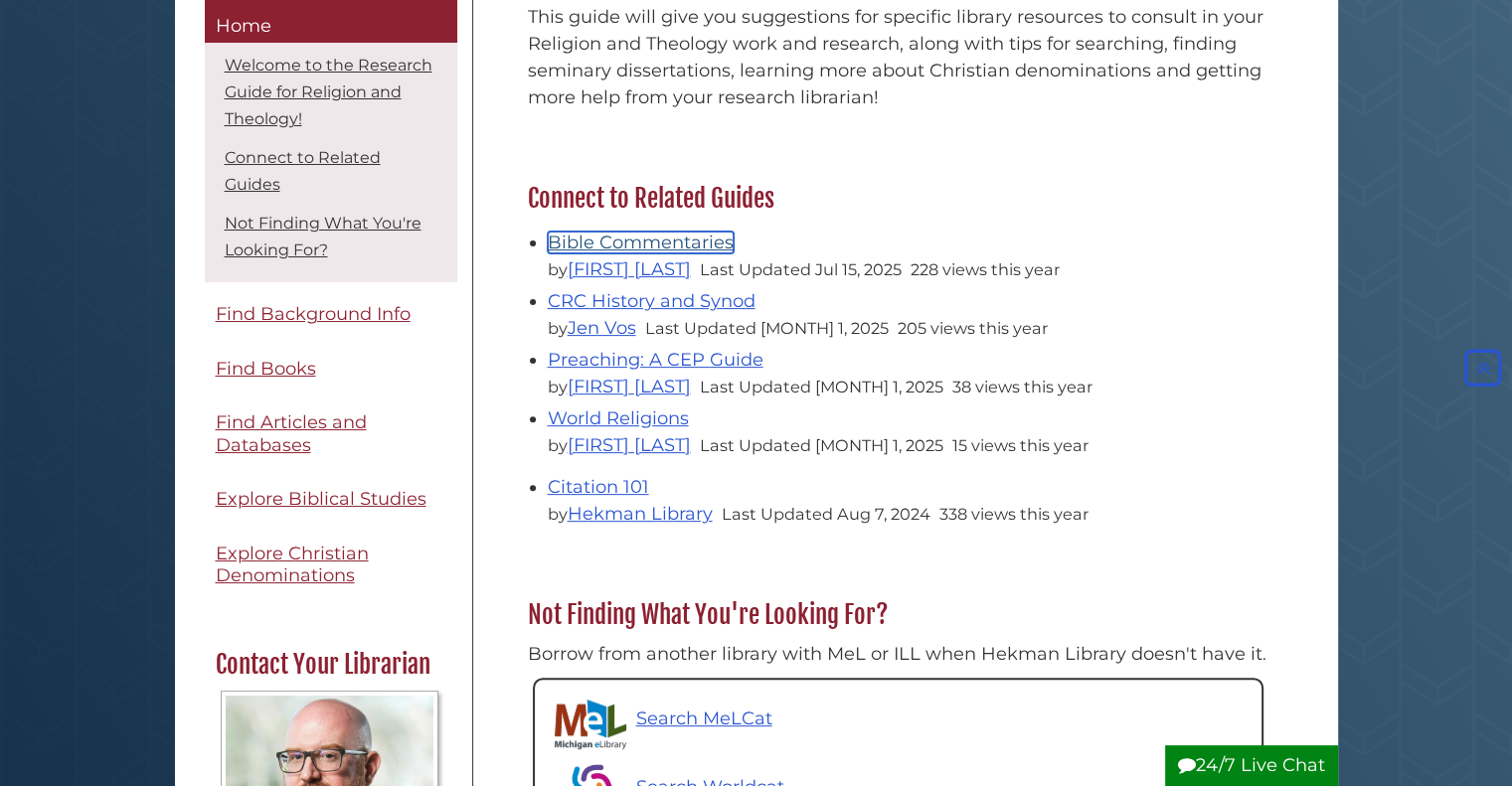 click on "Bible Commentaries" at bounding box center (640, 242) 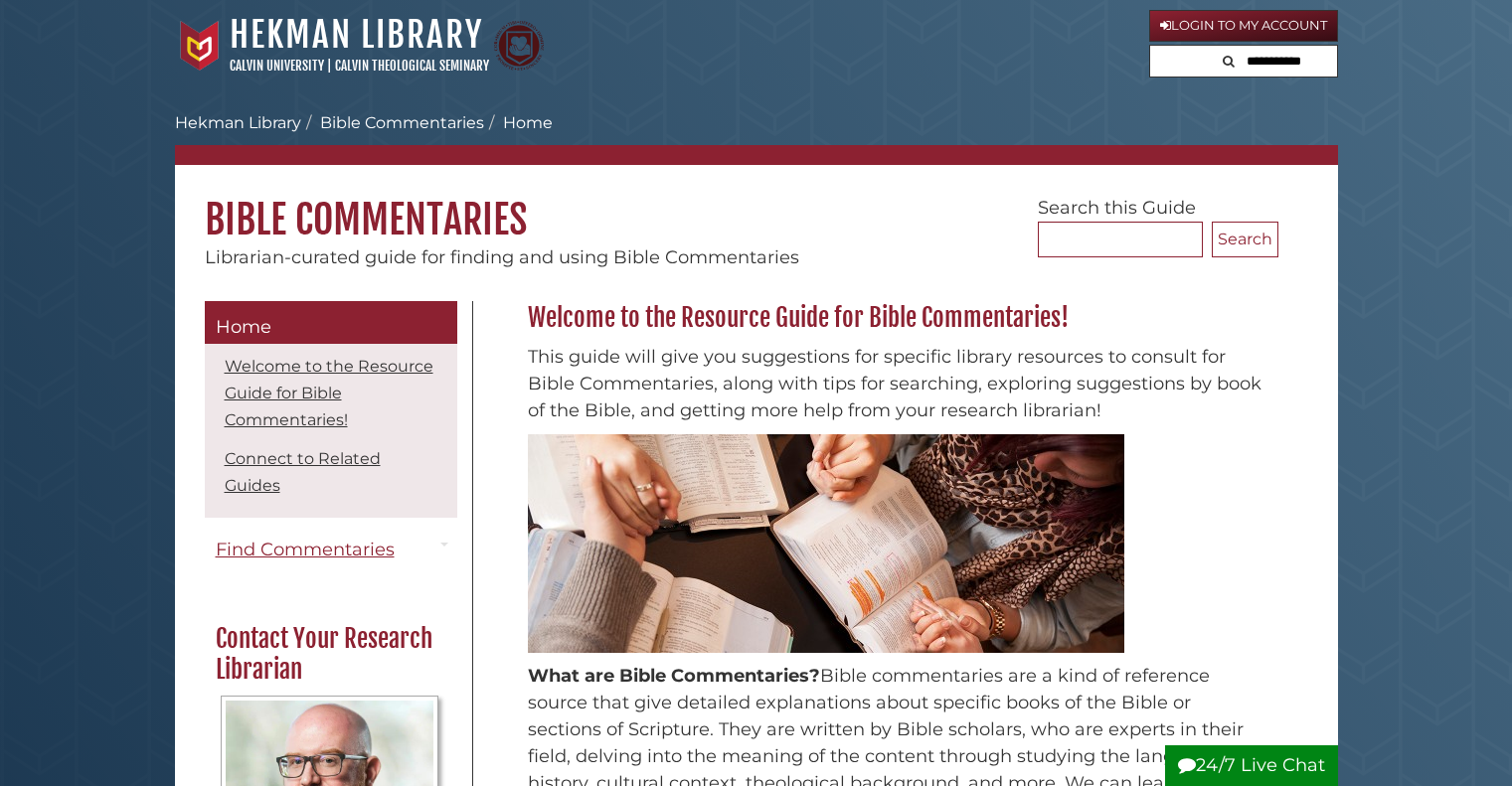 scroll, scrollTop: 0, scrollLeft: 0, axis: both 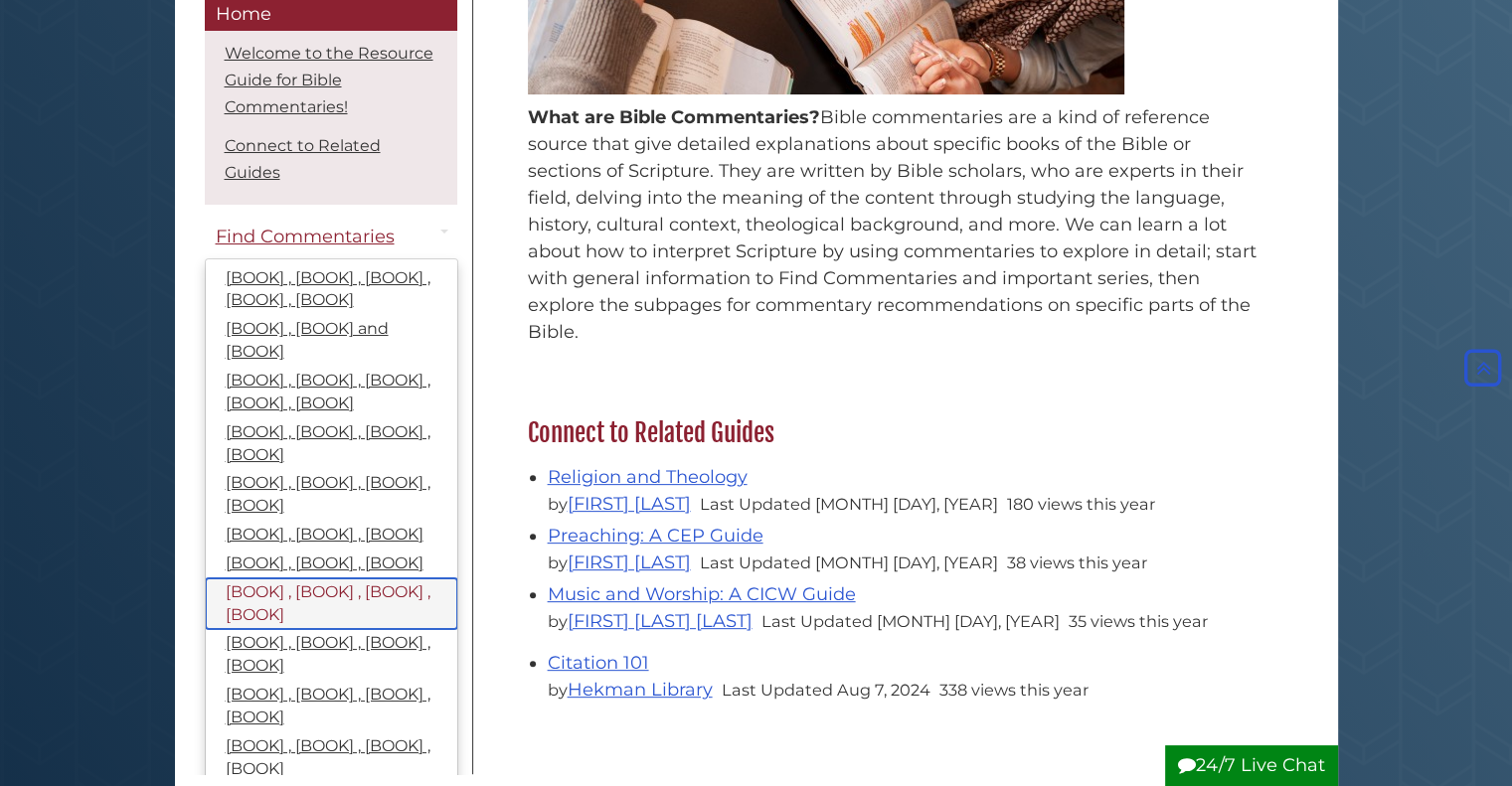 click on "Matthew, Mark, Luke, John" at bounding box center [331, 604] 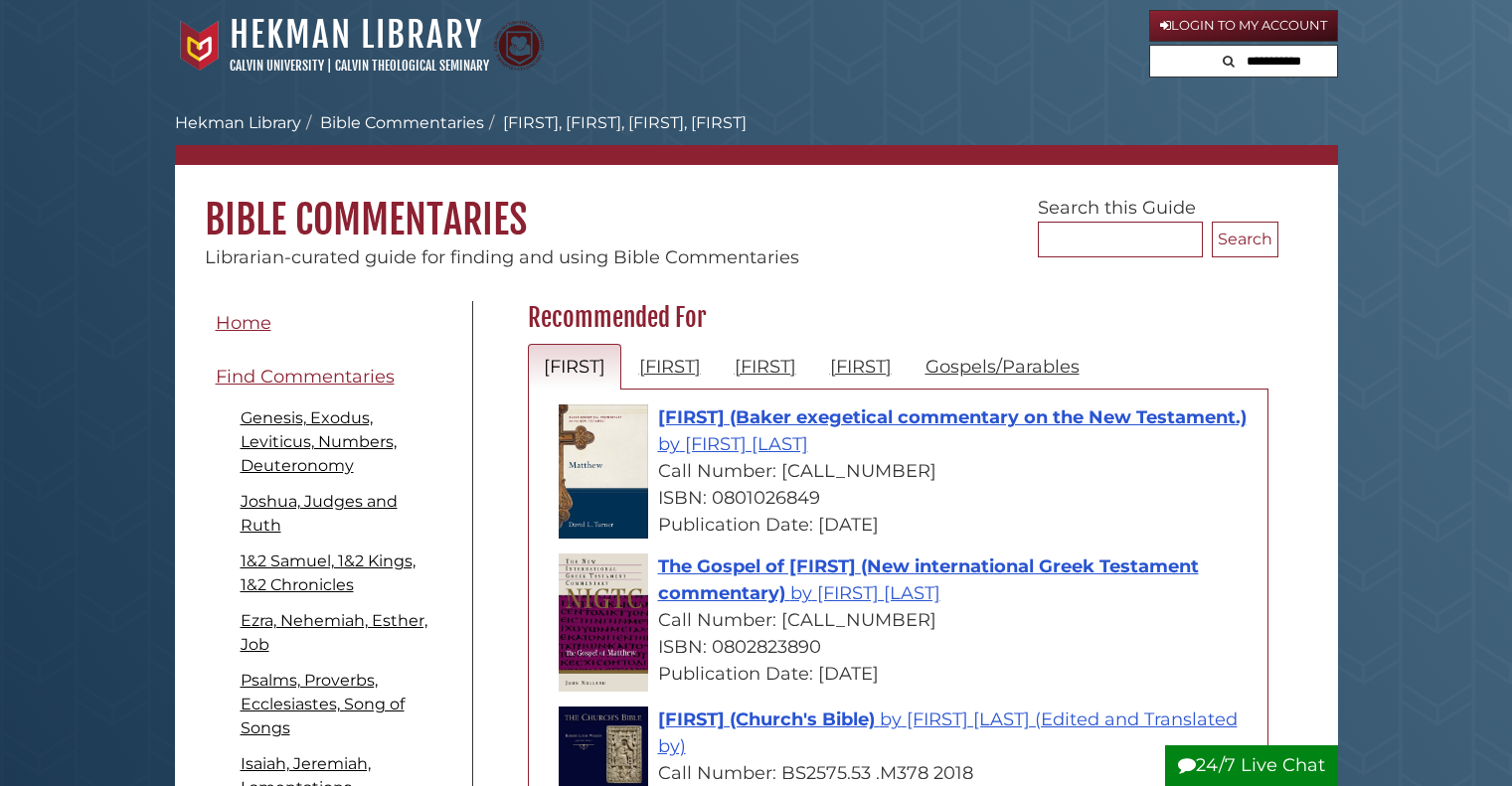 scroll, scrollTop: 0, scrollLeft: 0, axis: both 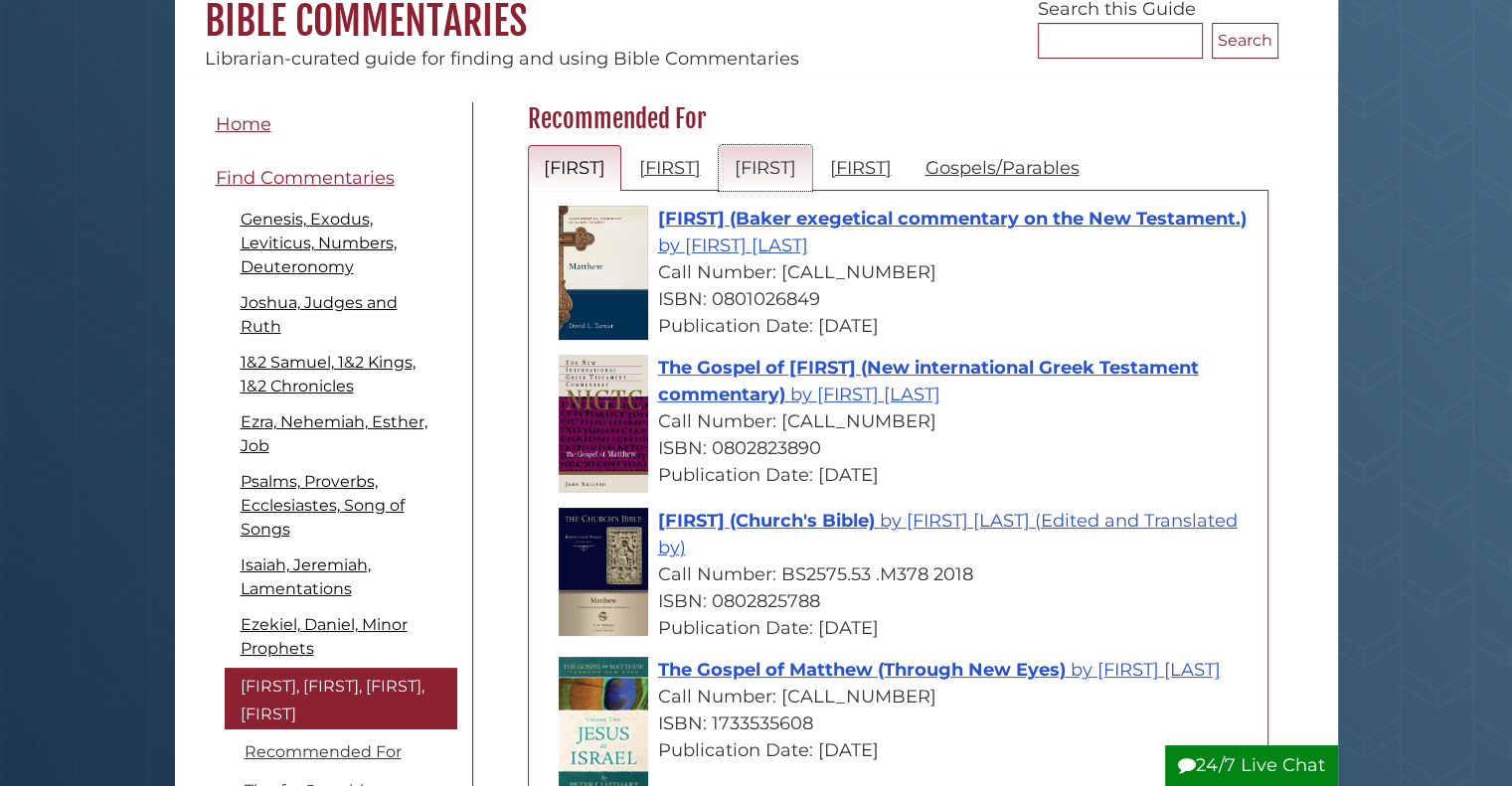 click on "Luke" at bounding box center [765, 168] 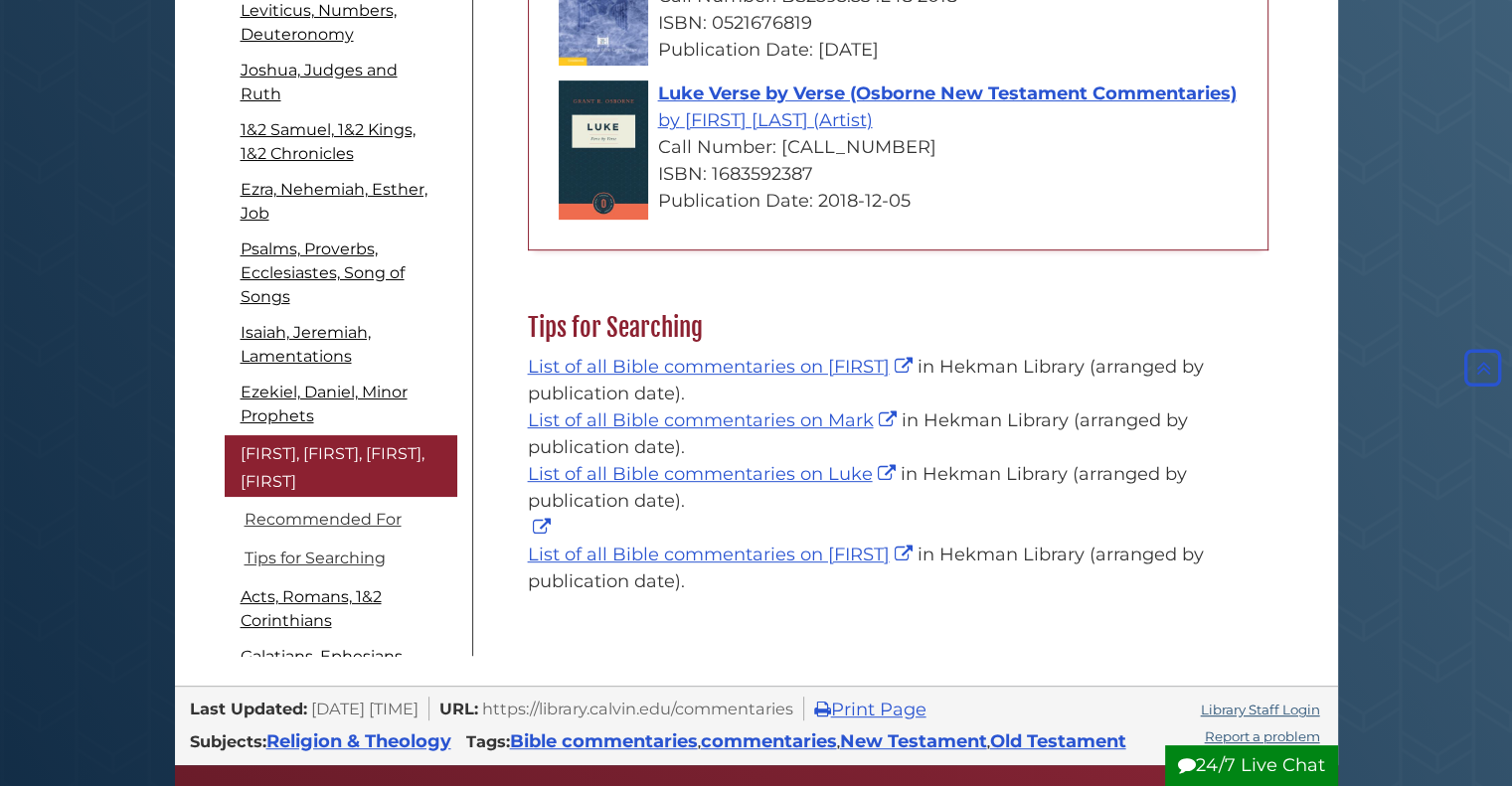 scroll, scrollTop: 825, scrollLeft: 0, axis: vertical 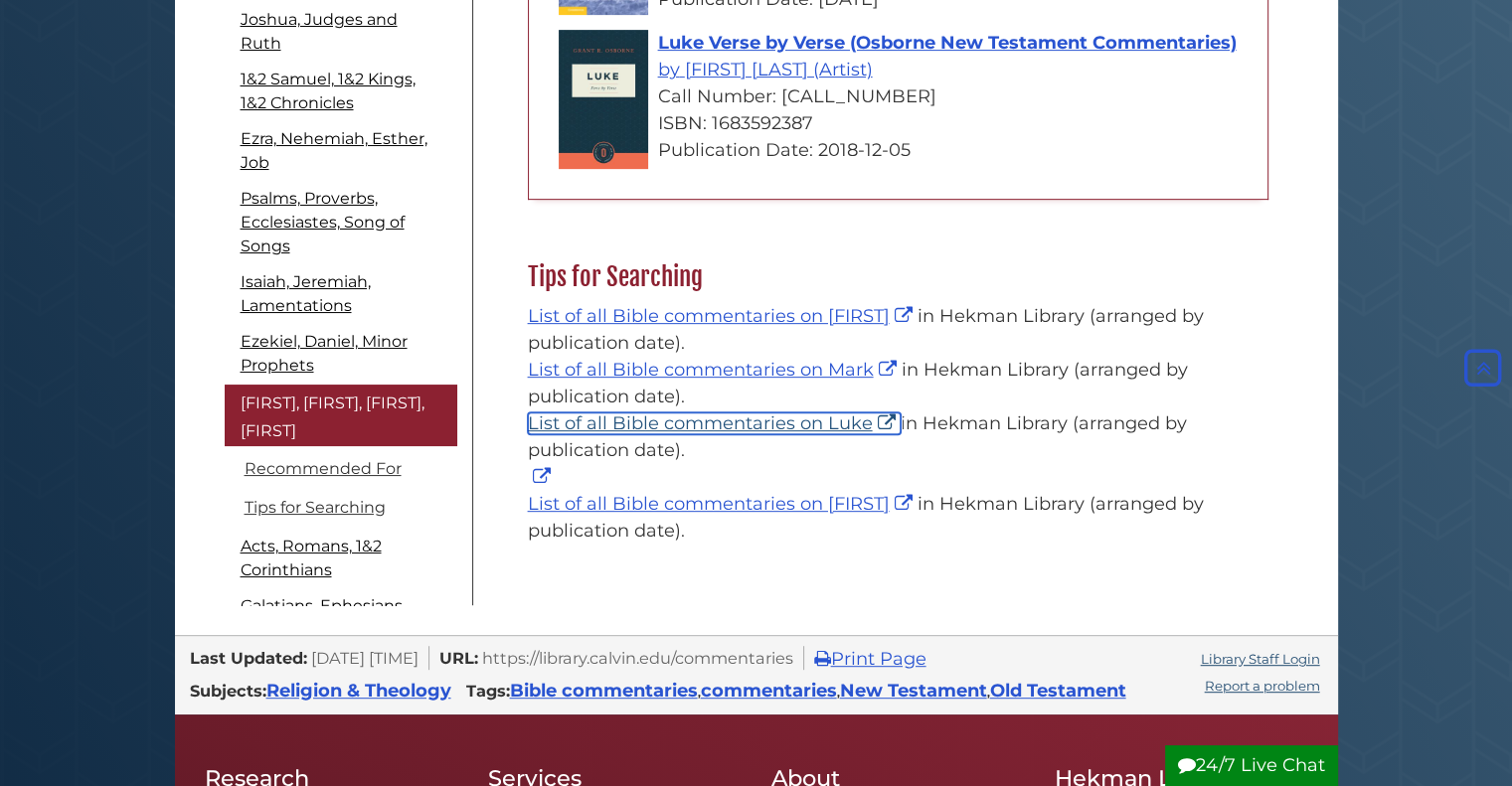 click on "List of all Bible commentaries on Luke" at bounding box center [714, 423] 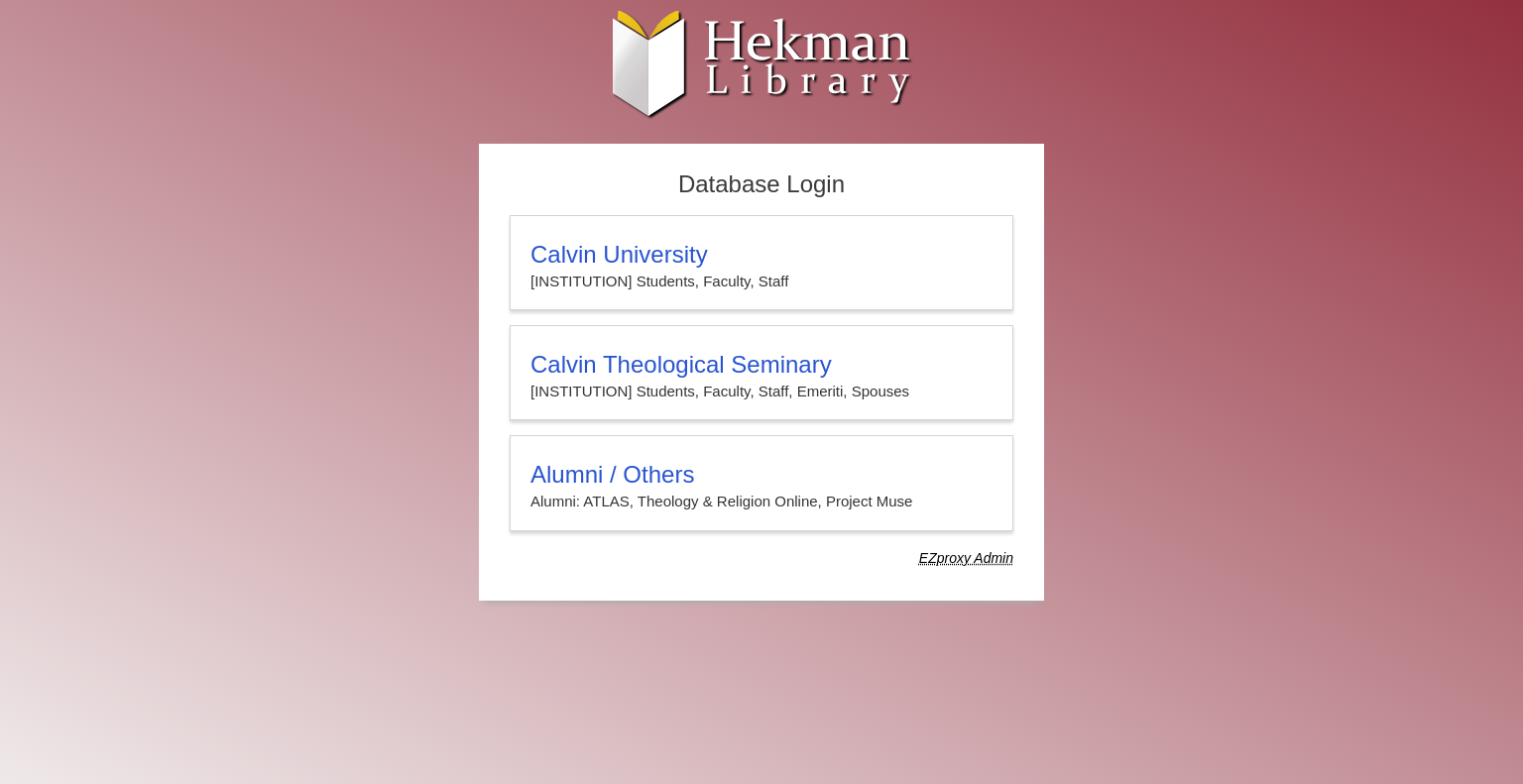 scroll, scrollTop: 0, scrollLeft: 0, axis: both 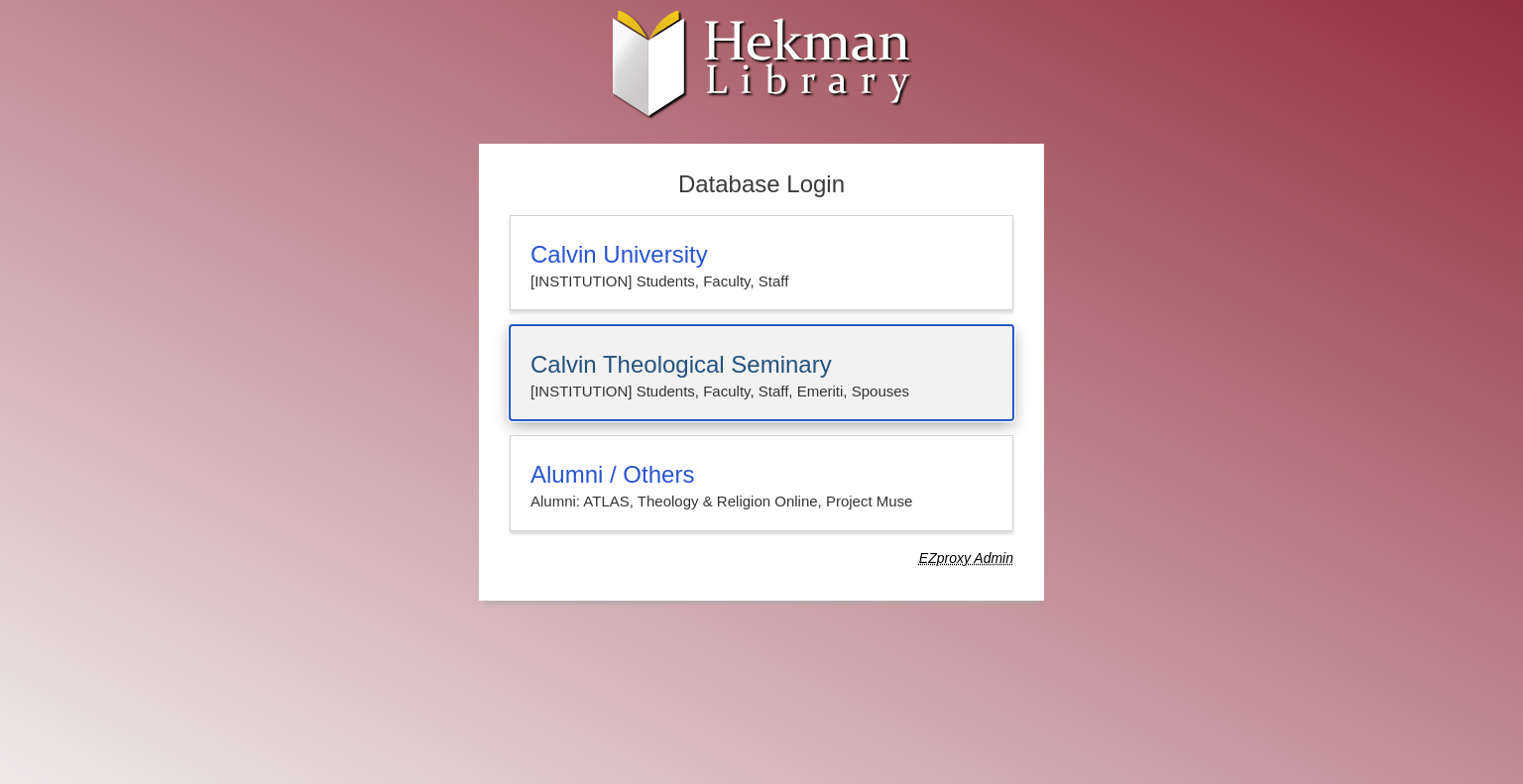 click on "Calvin Theological Seminary" at bounding box center (762, 365) 